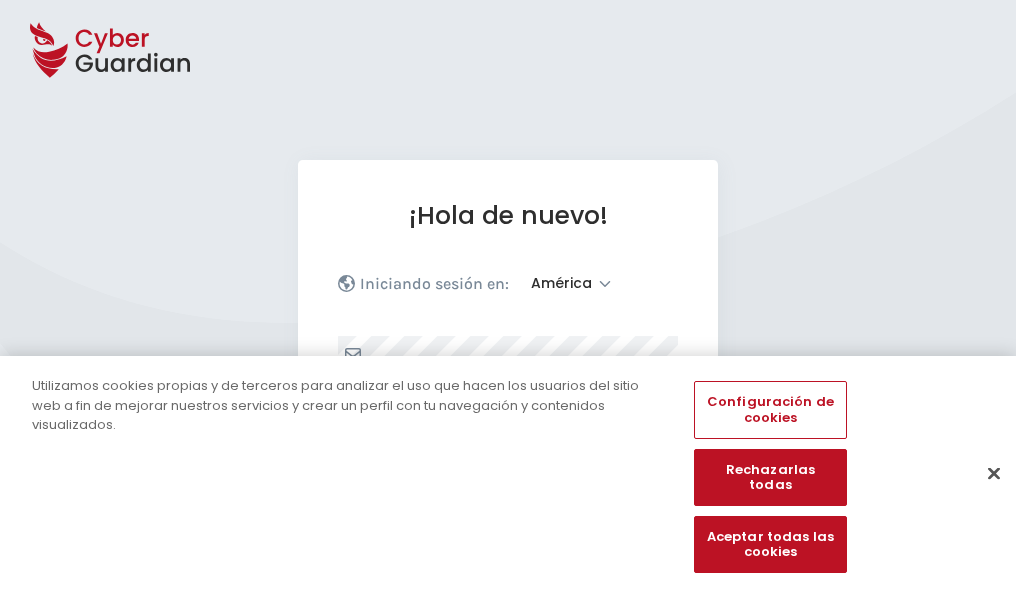 select on "América" 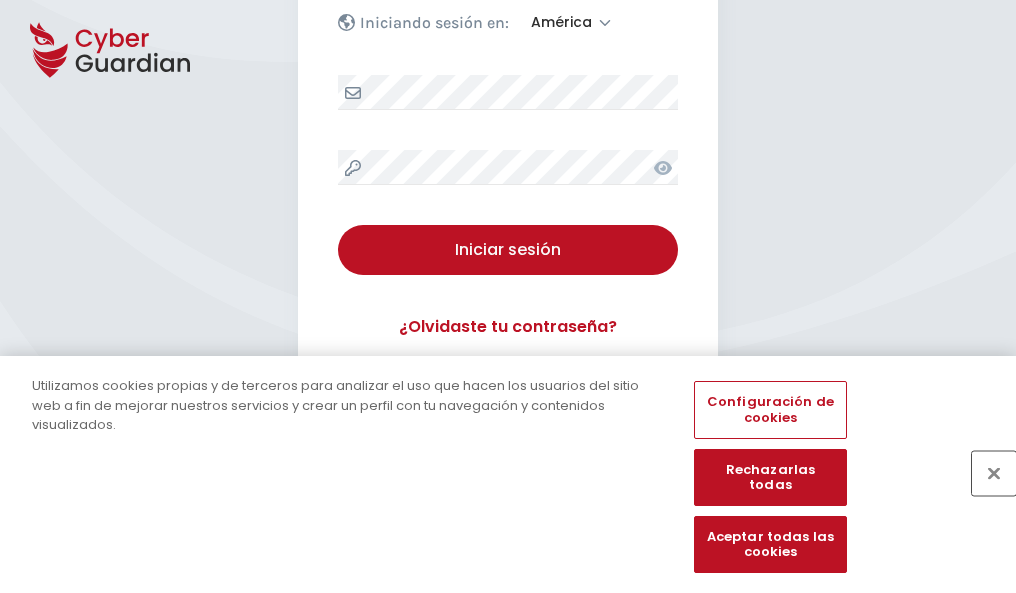 click at bounding box center (994, 473) 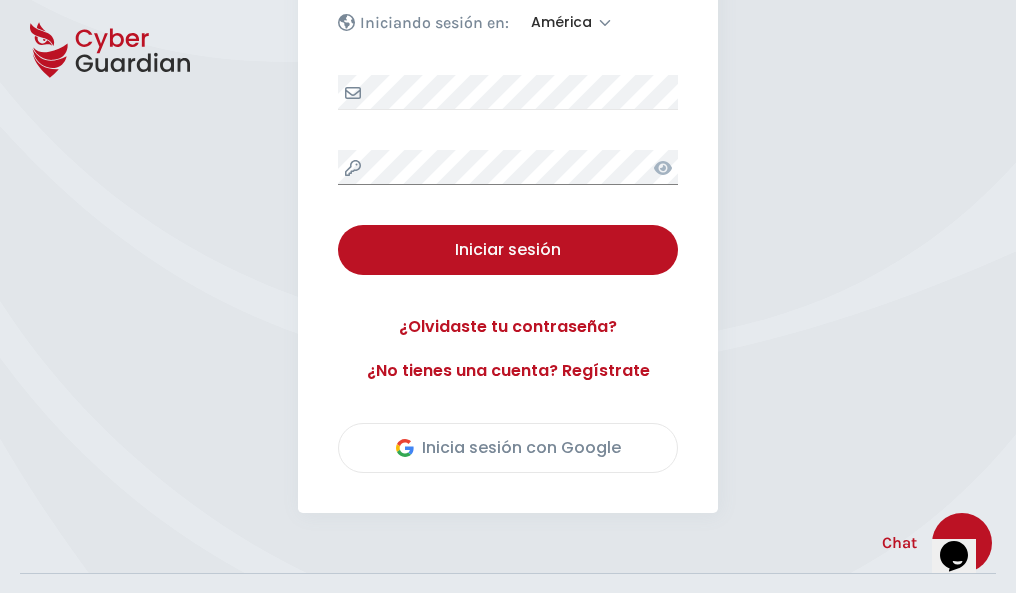 scroll, scrollTop: 454, scrollLeft: 0, axis: vertical 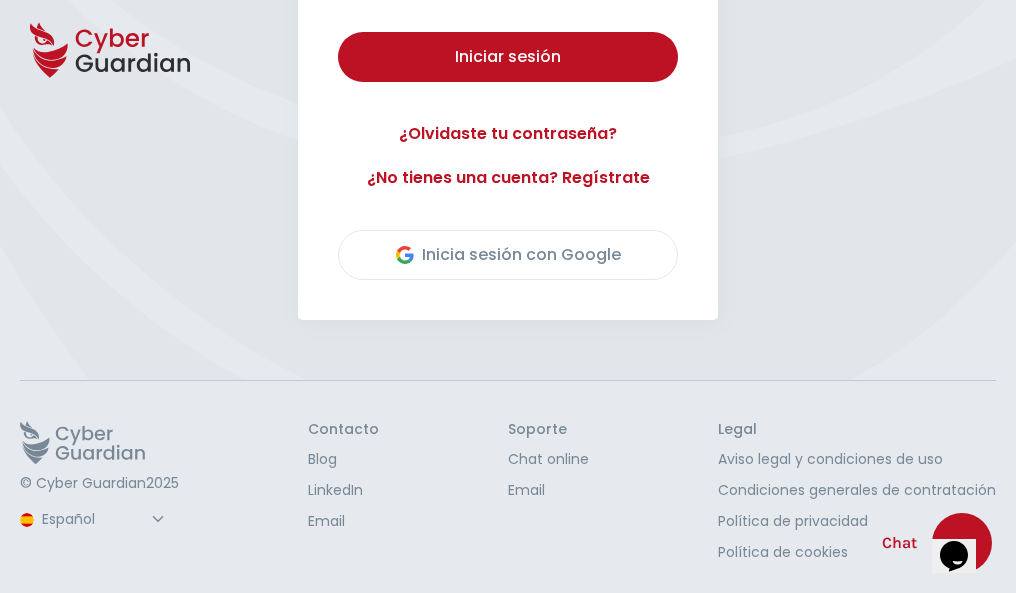 type 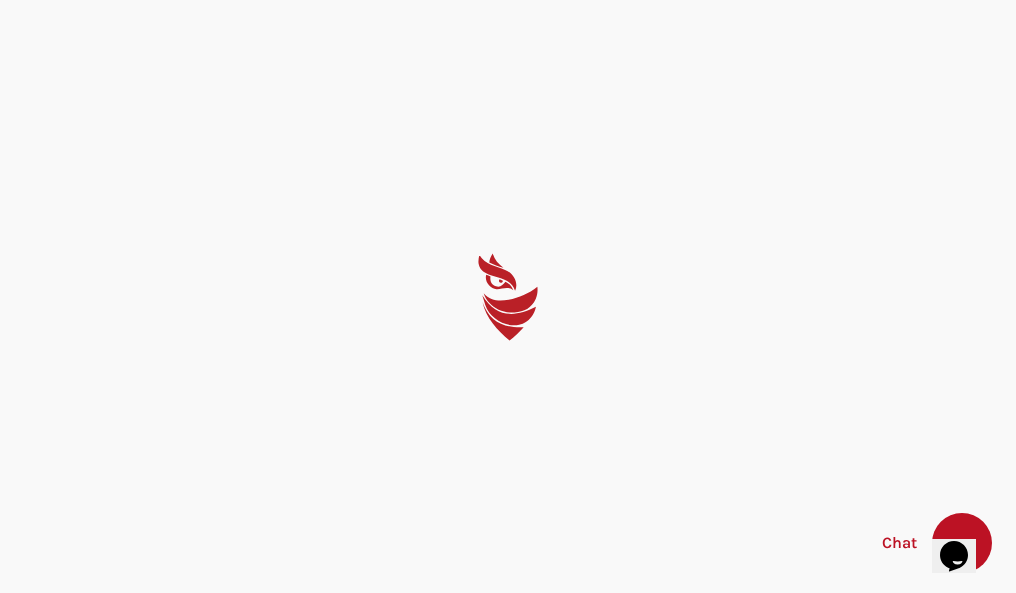 scroll, scrollTop: 0, scrollLeft: 0, axis: both 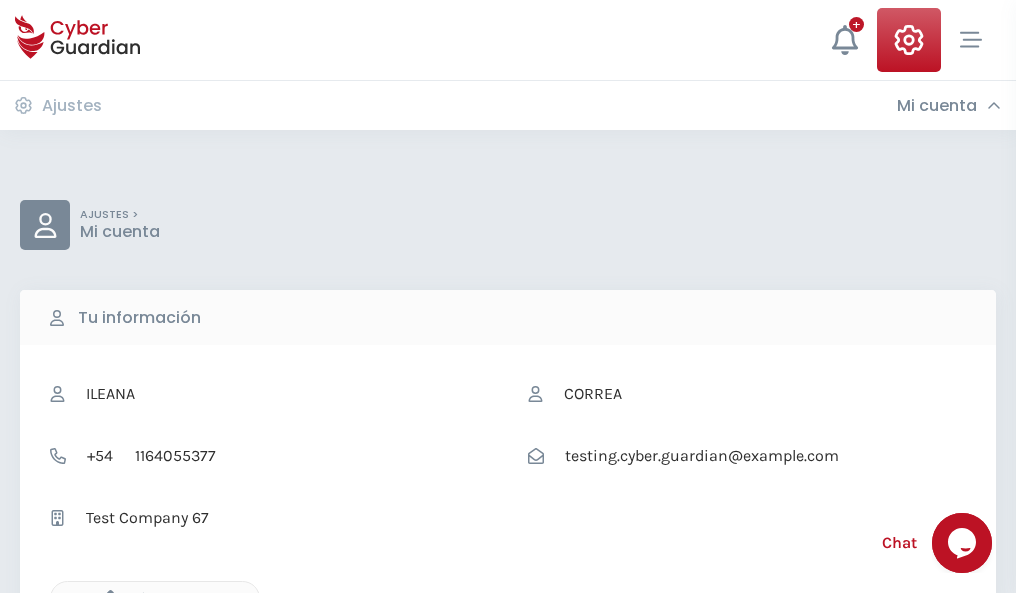 click 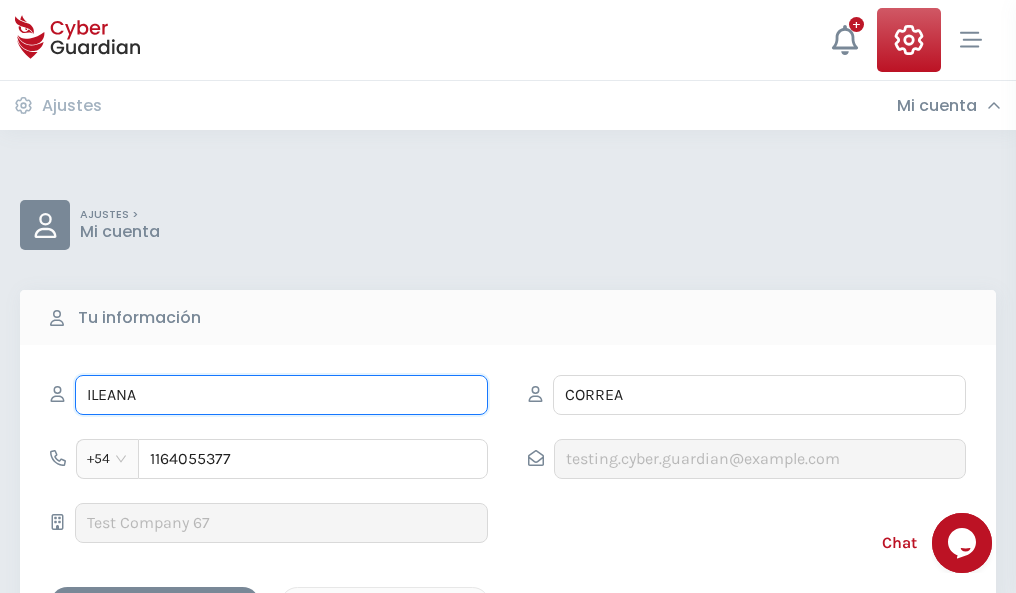 click on "ILEANA" at bounding box center [281, 395] 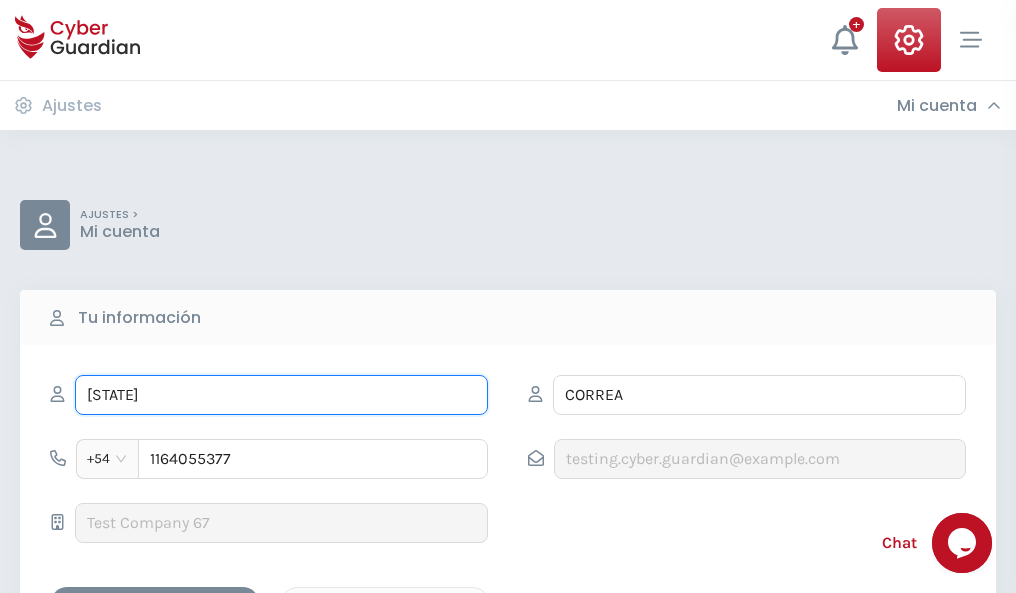 type on "I" 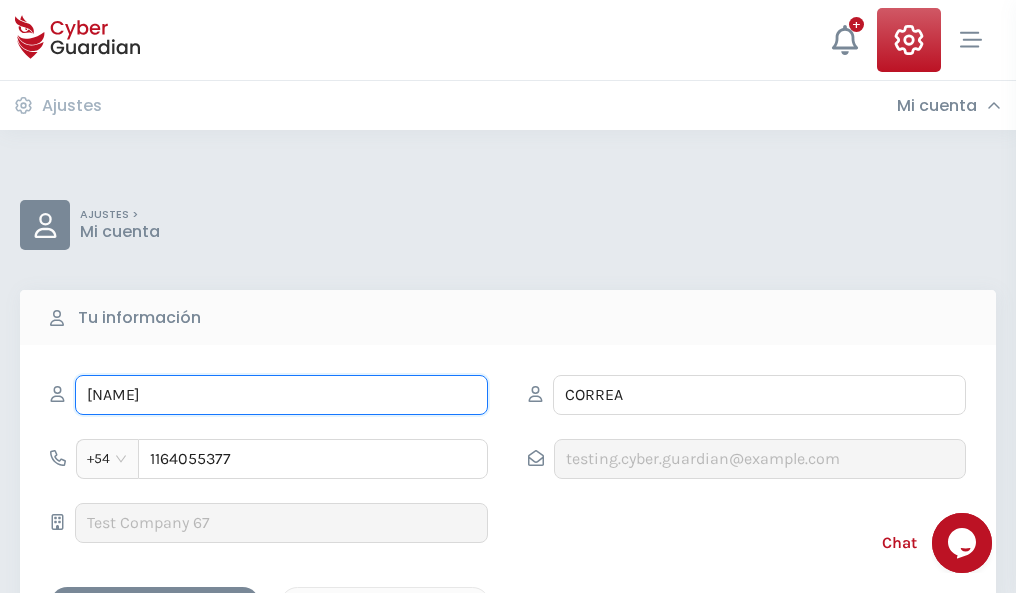 type on "Eladio" 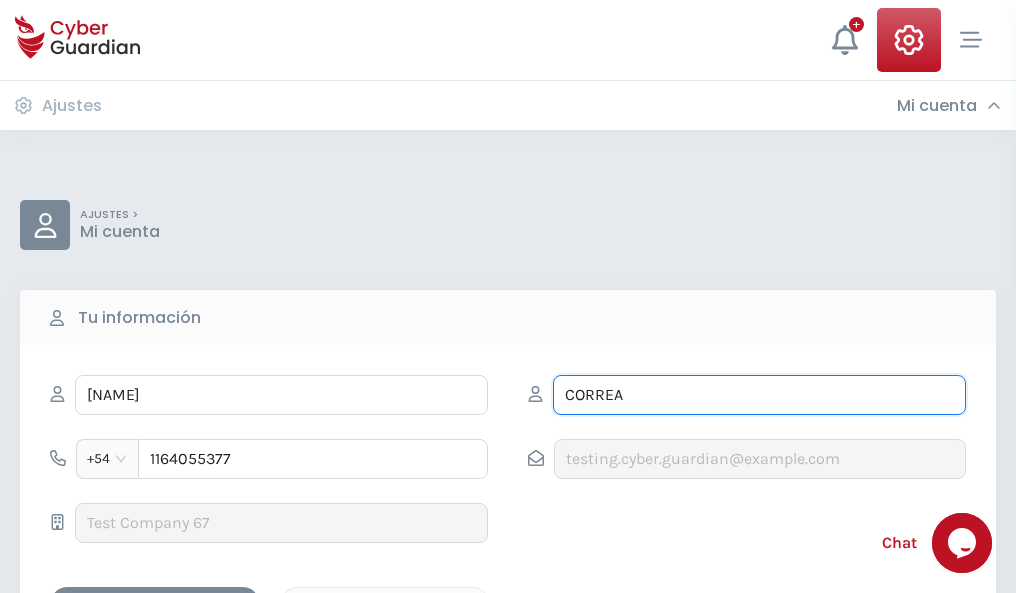 click on "CORREA" at bounding box center (759, 395) 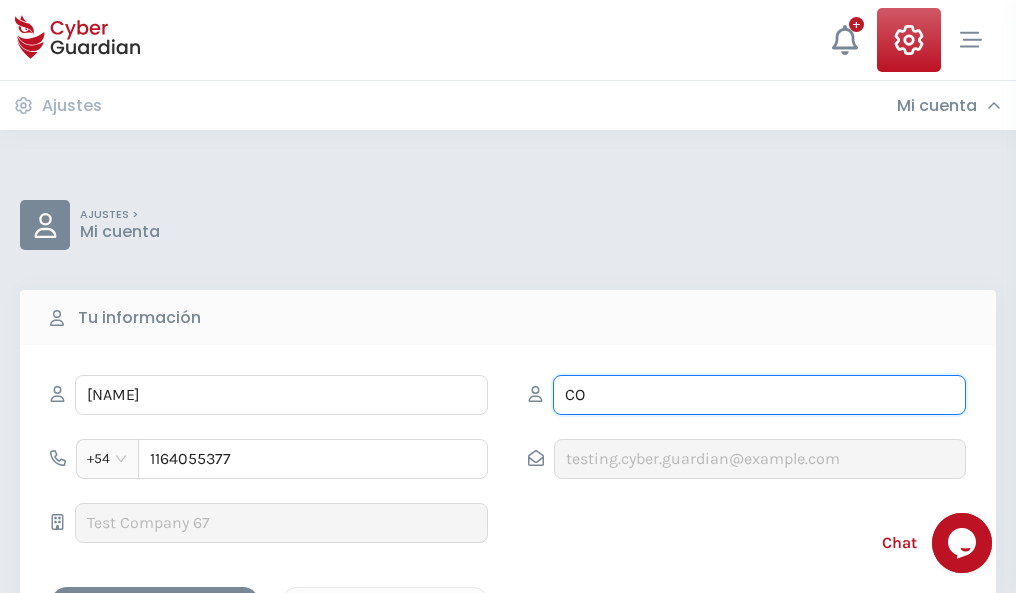 type on "C" 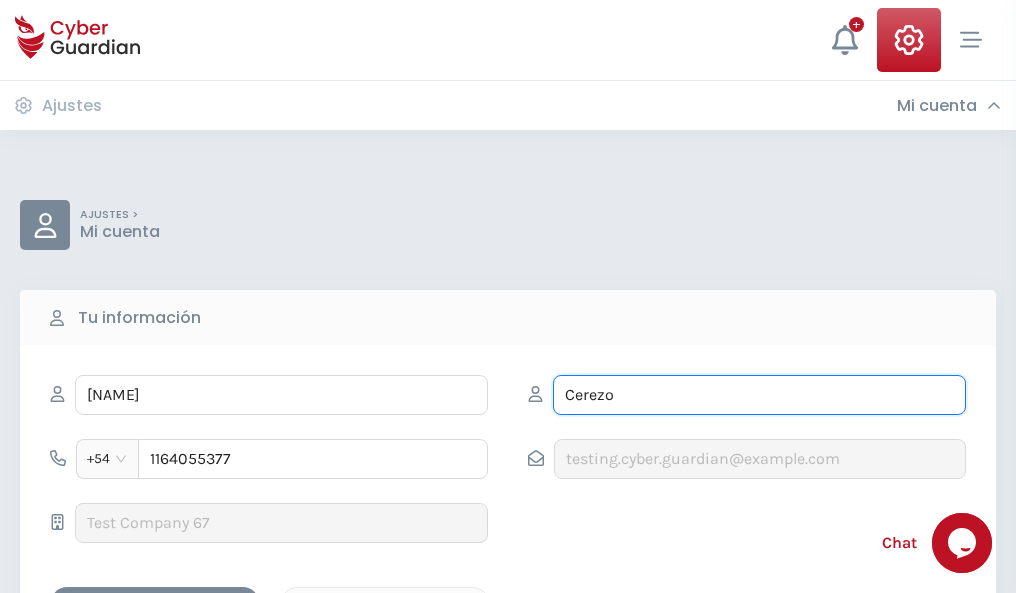 type on "Cerezo" 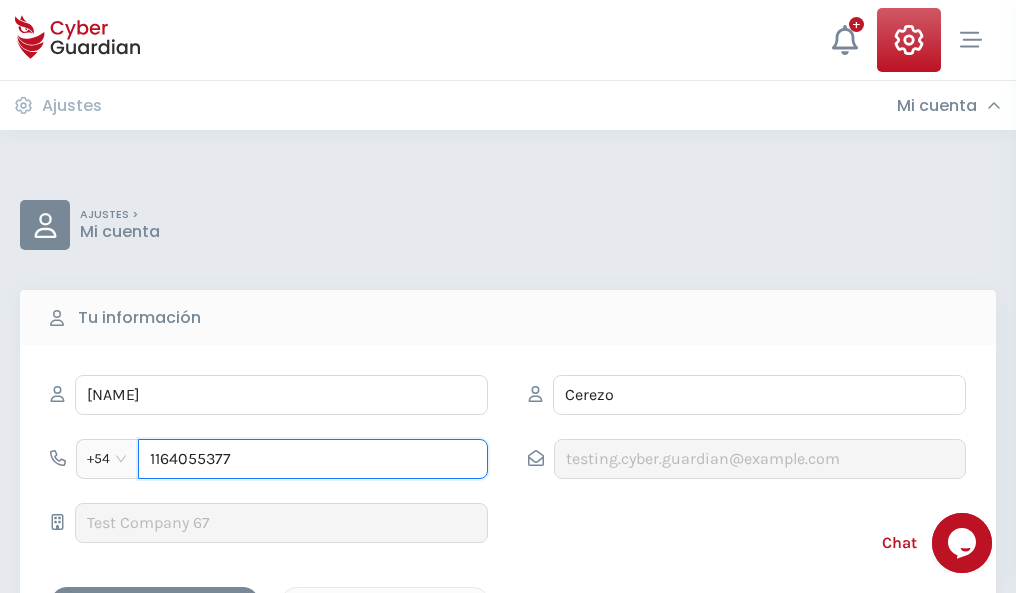 click on "1164055377" at bounding box center [313, 459] 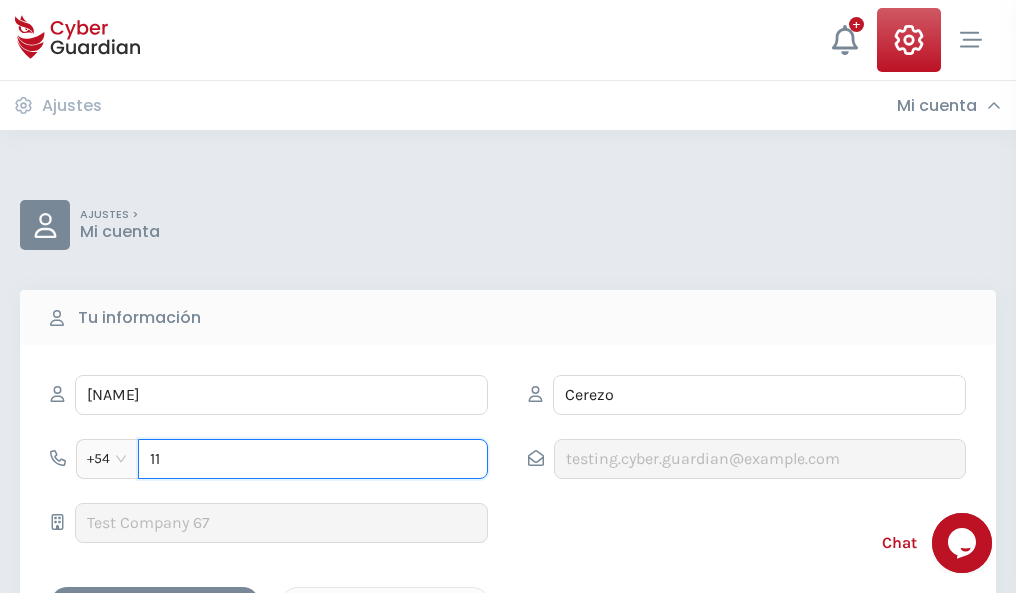 type on "1" 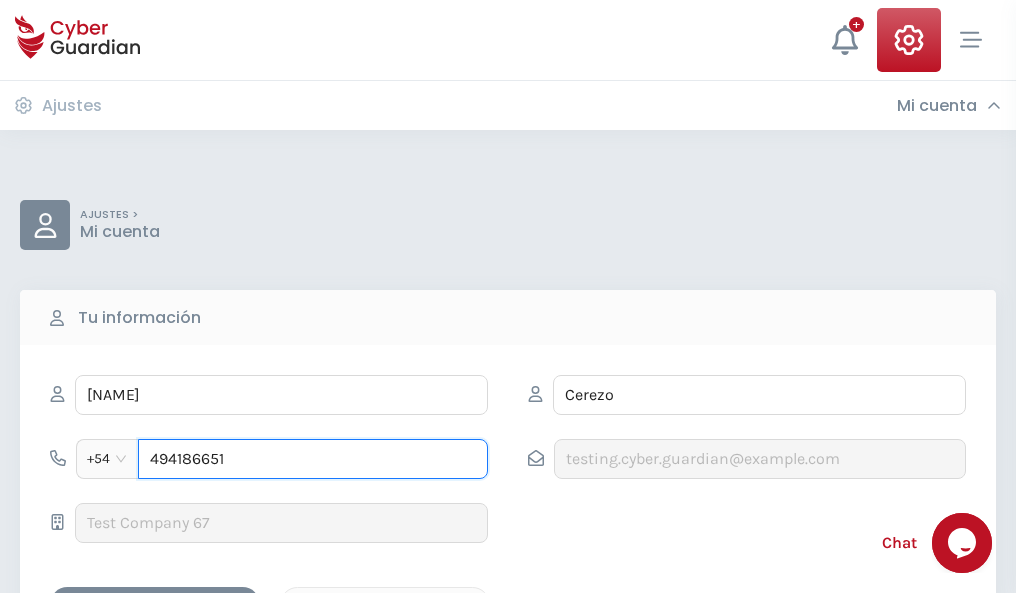 type on "4941866514" 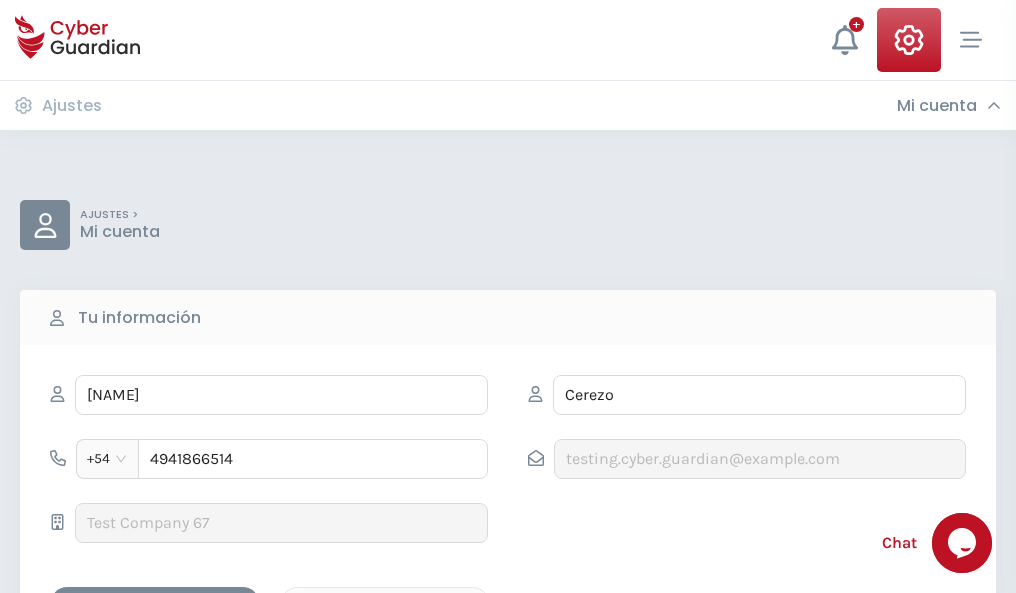 click on "Cancelar" at bounding box center (385, 604) 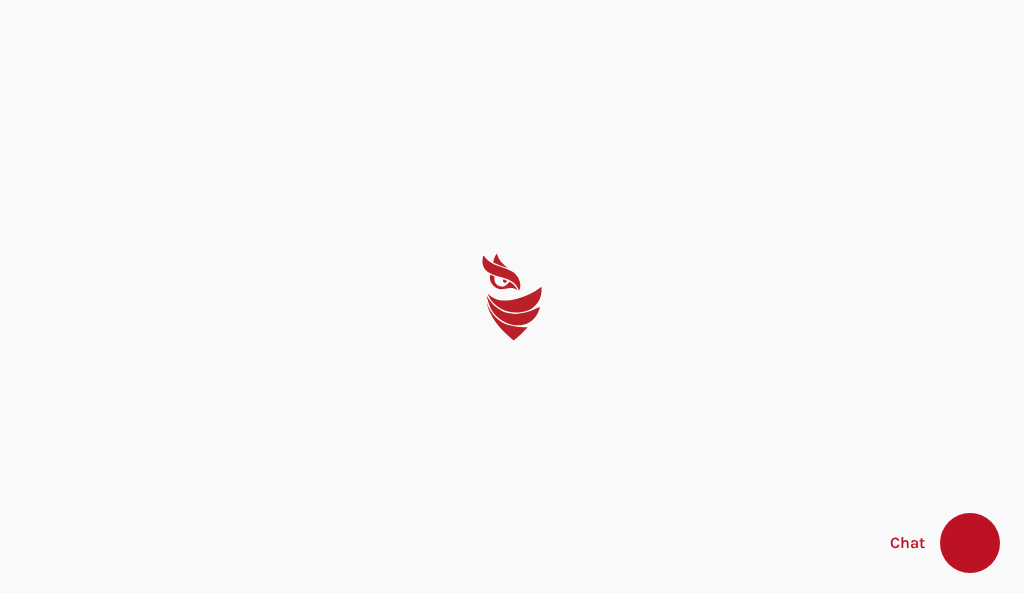 scroll, scrollTop: 0, scrollLeft: 0, axis: both 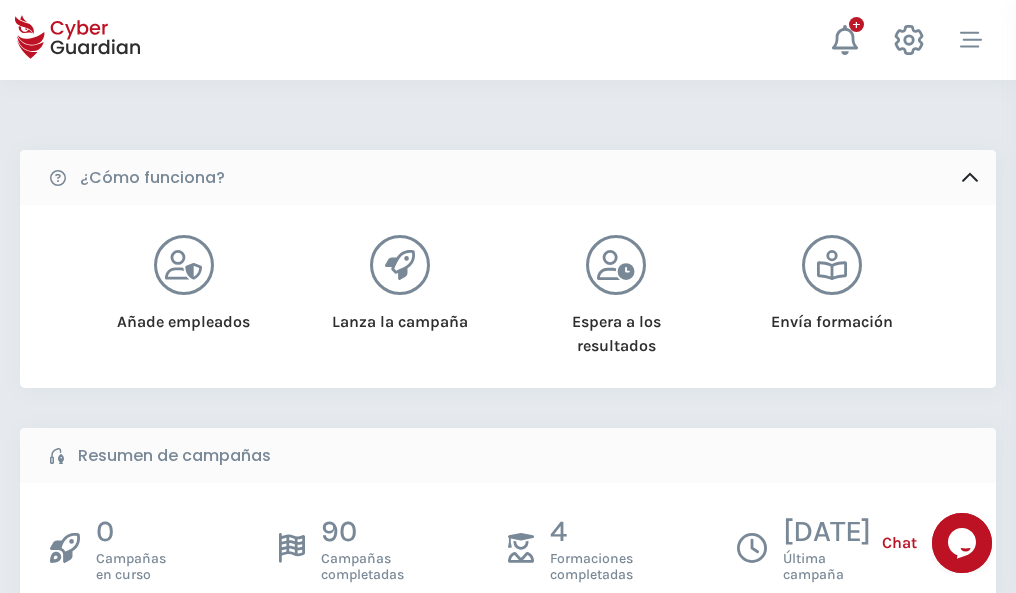 click on "Crear una campaña" at bounding box center (155, 645) 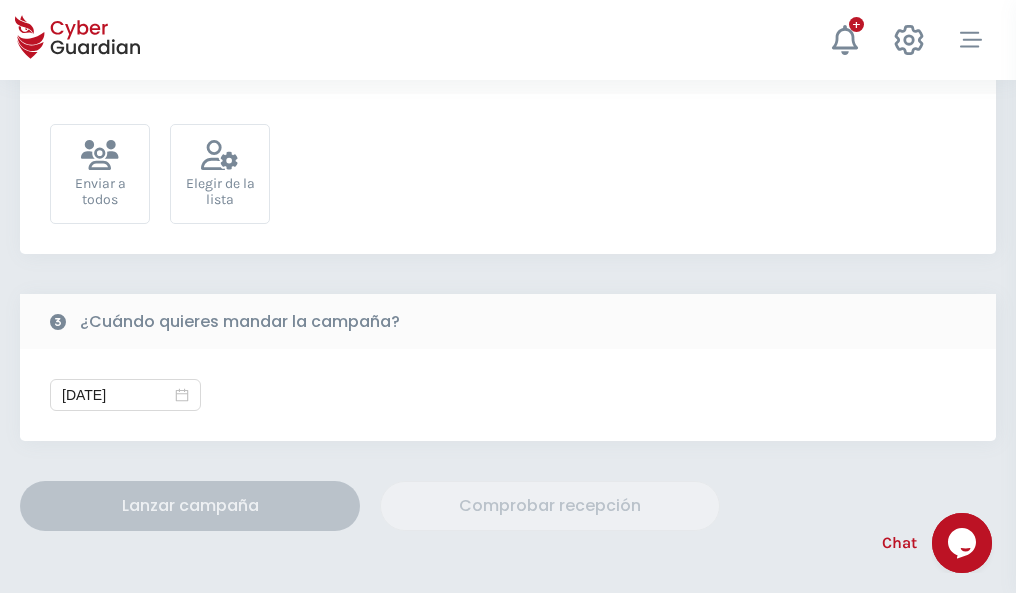 scroll, scrollTop: 732, scrollLeft: 0, axis: vertical 